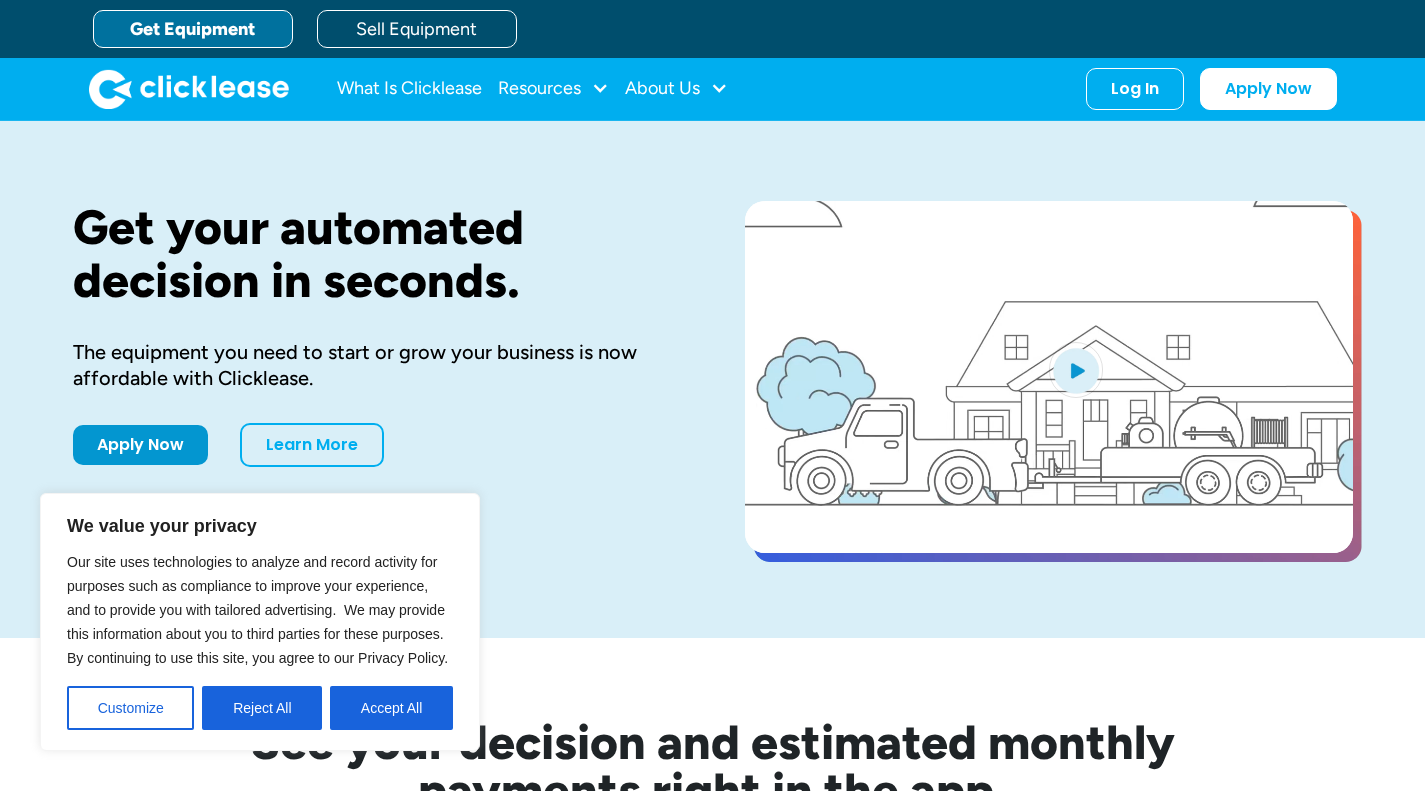 scroll, scrollTop: 0, scrollLeft: 0, axis: both 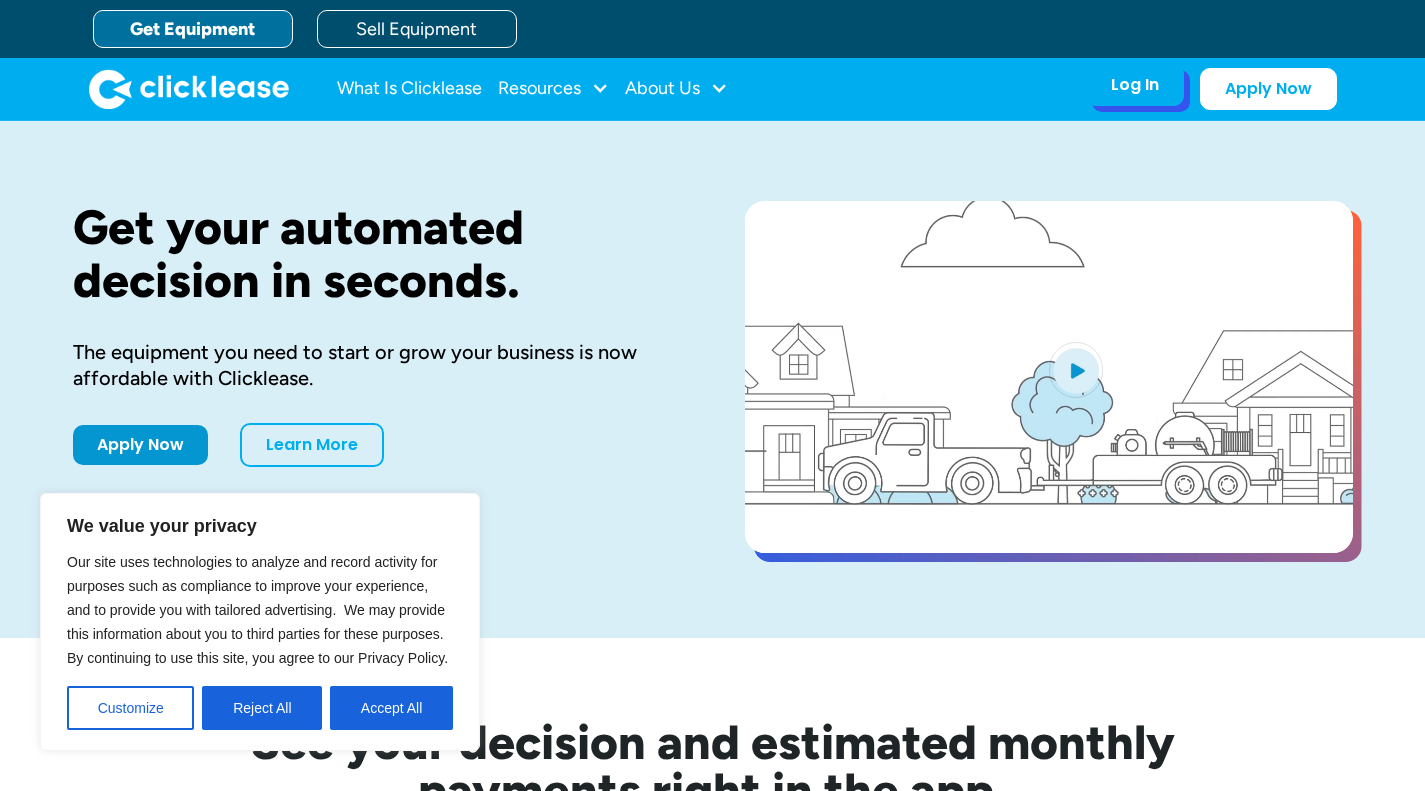 click on "Log In" at bounding box center [1135, 85] 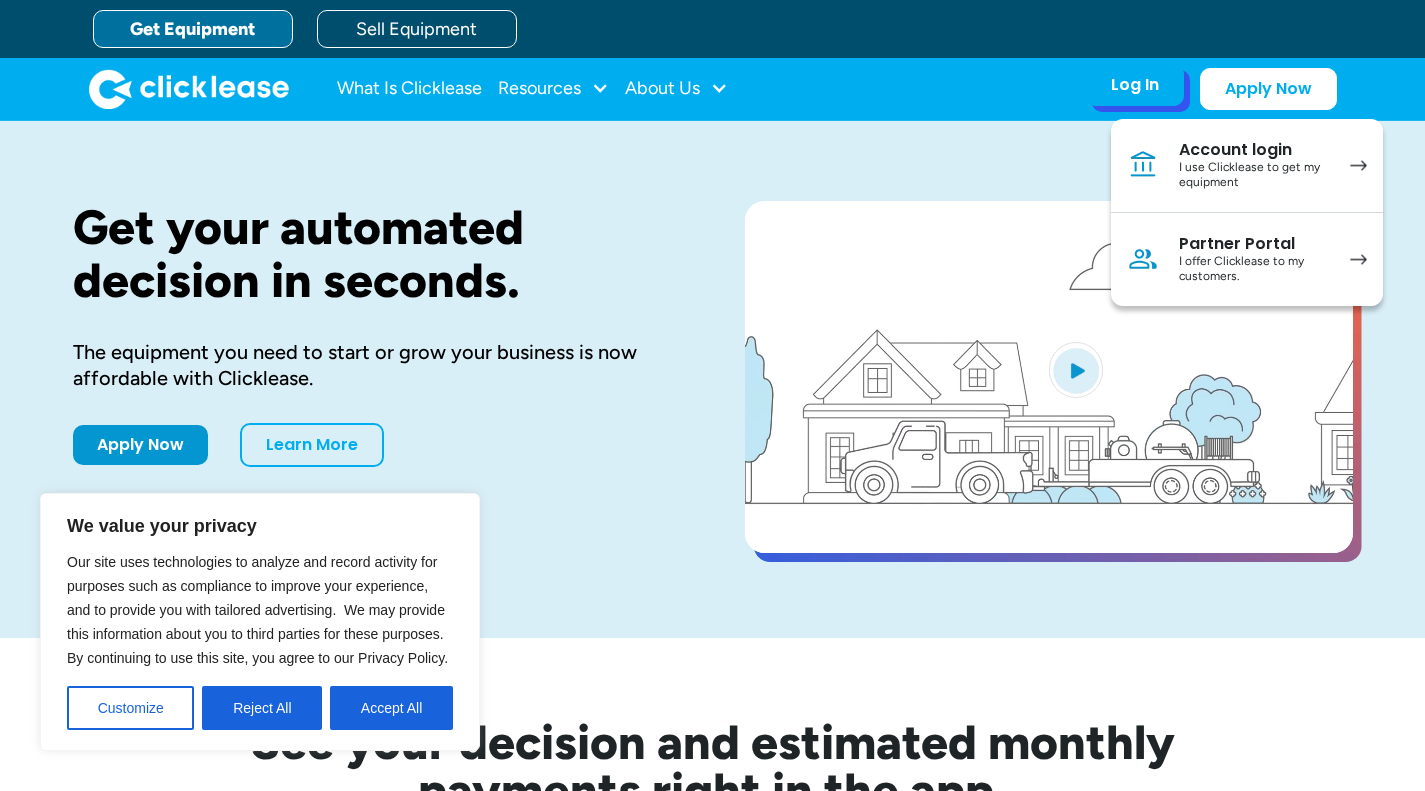 click on "Partner Portal" at bounding box center (1254, 244) 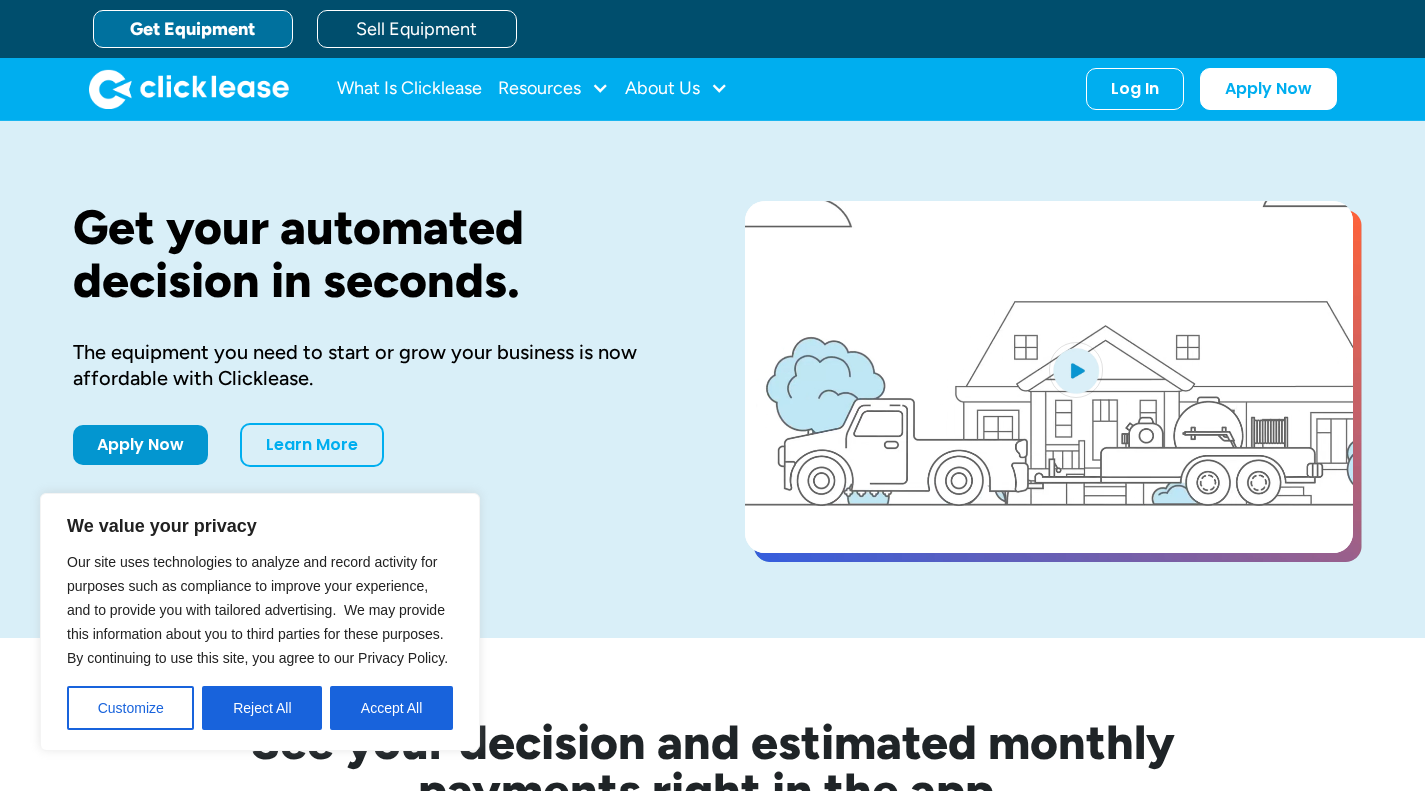 scroll, scrollTop: 0, scrollLeft: 0, axis: both 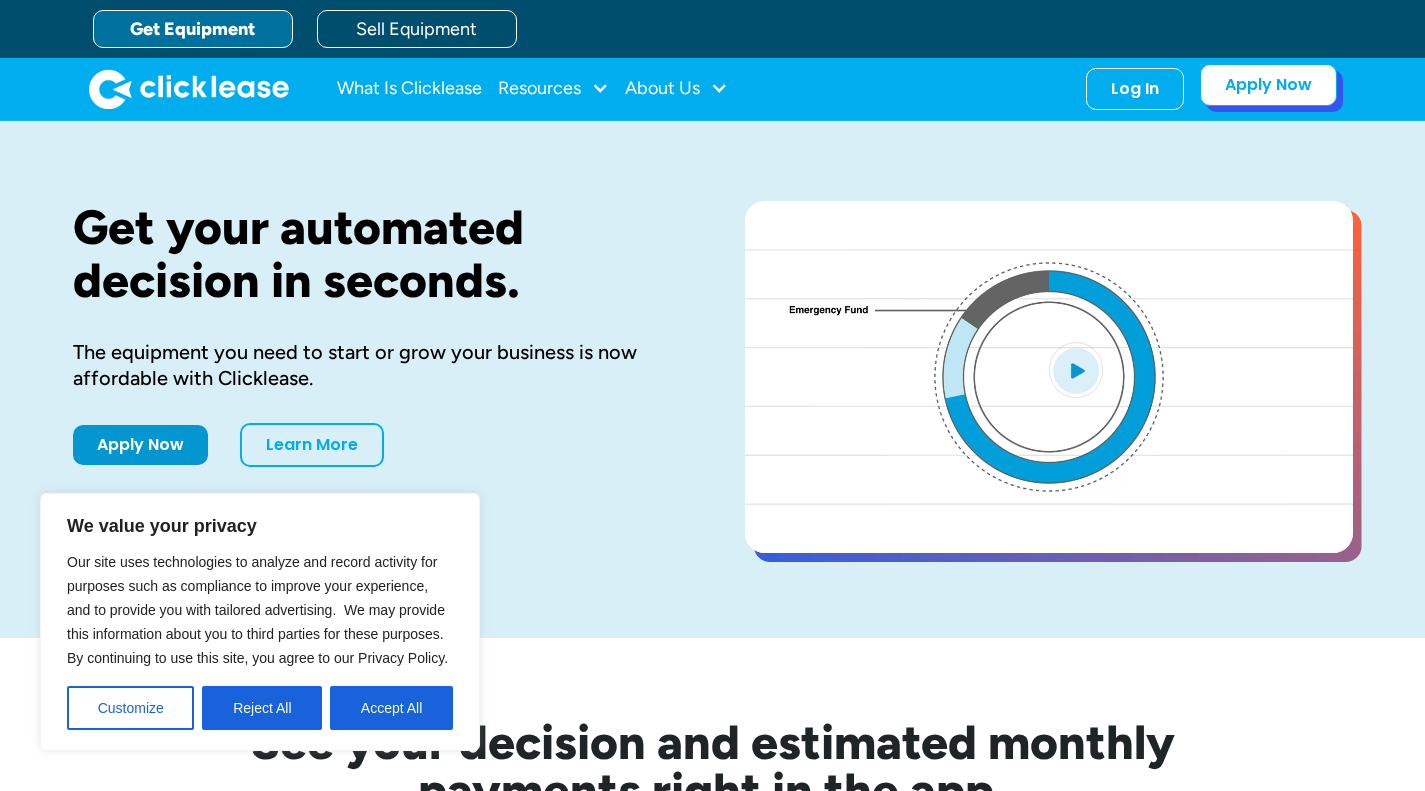 click on "Apply Now" at bounding box center [1268, 85] 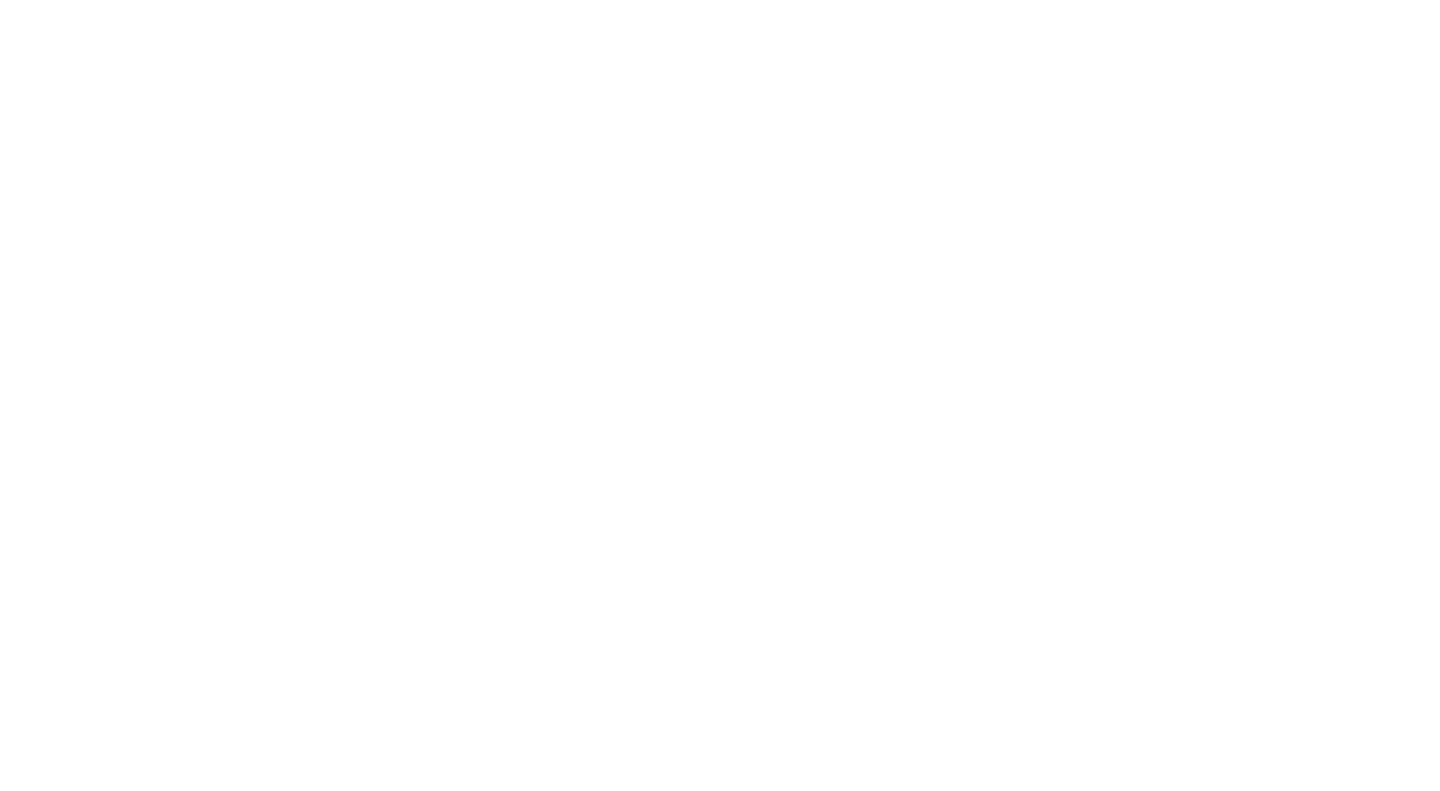 scroll, scrollTop: 0, scrollLeft: 0, axis: both 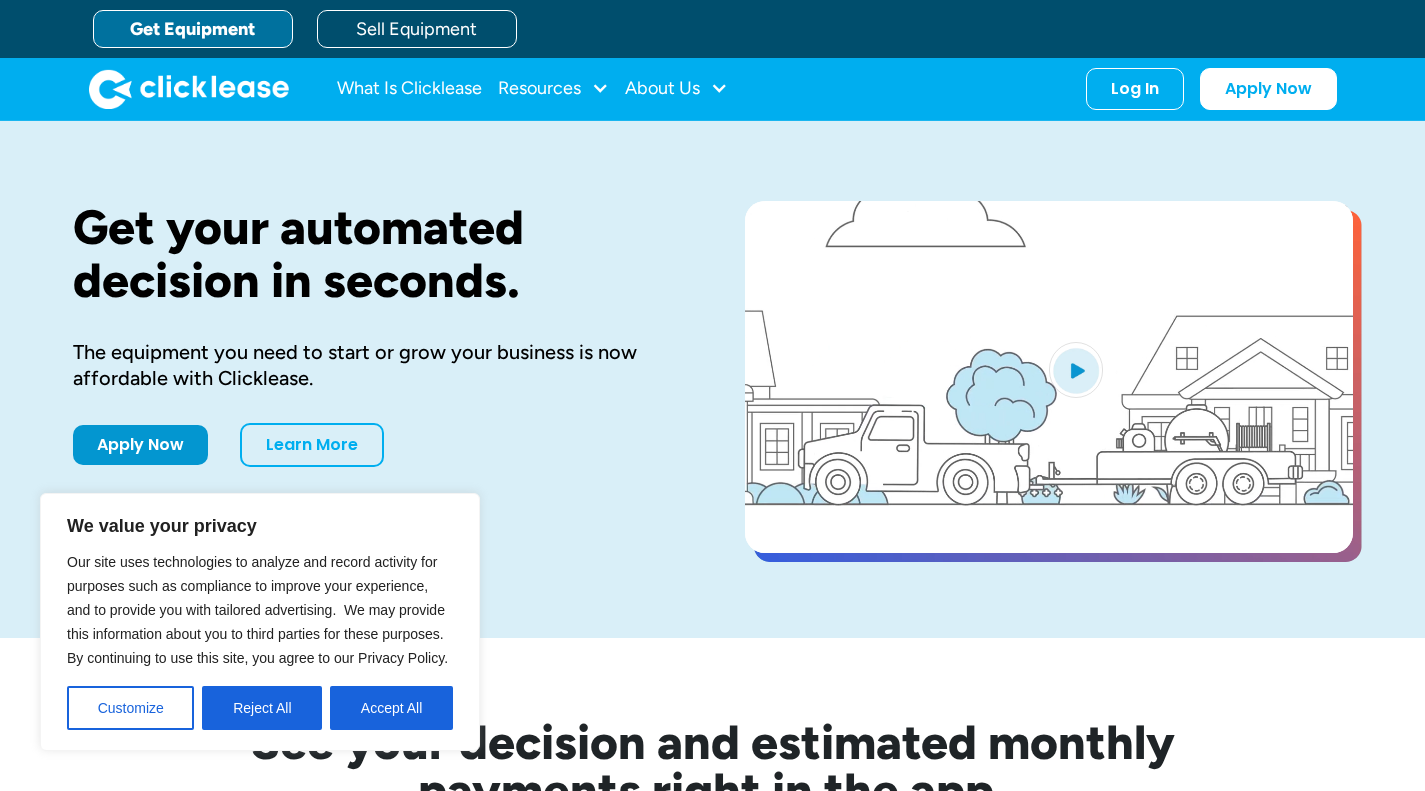 click on "Apply Now Learn More" at bounding box center (377, 445) 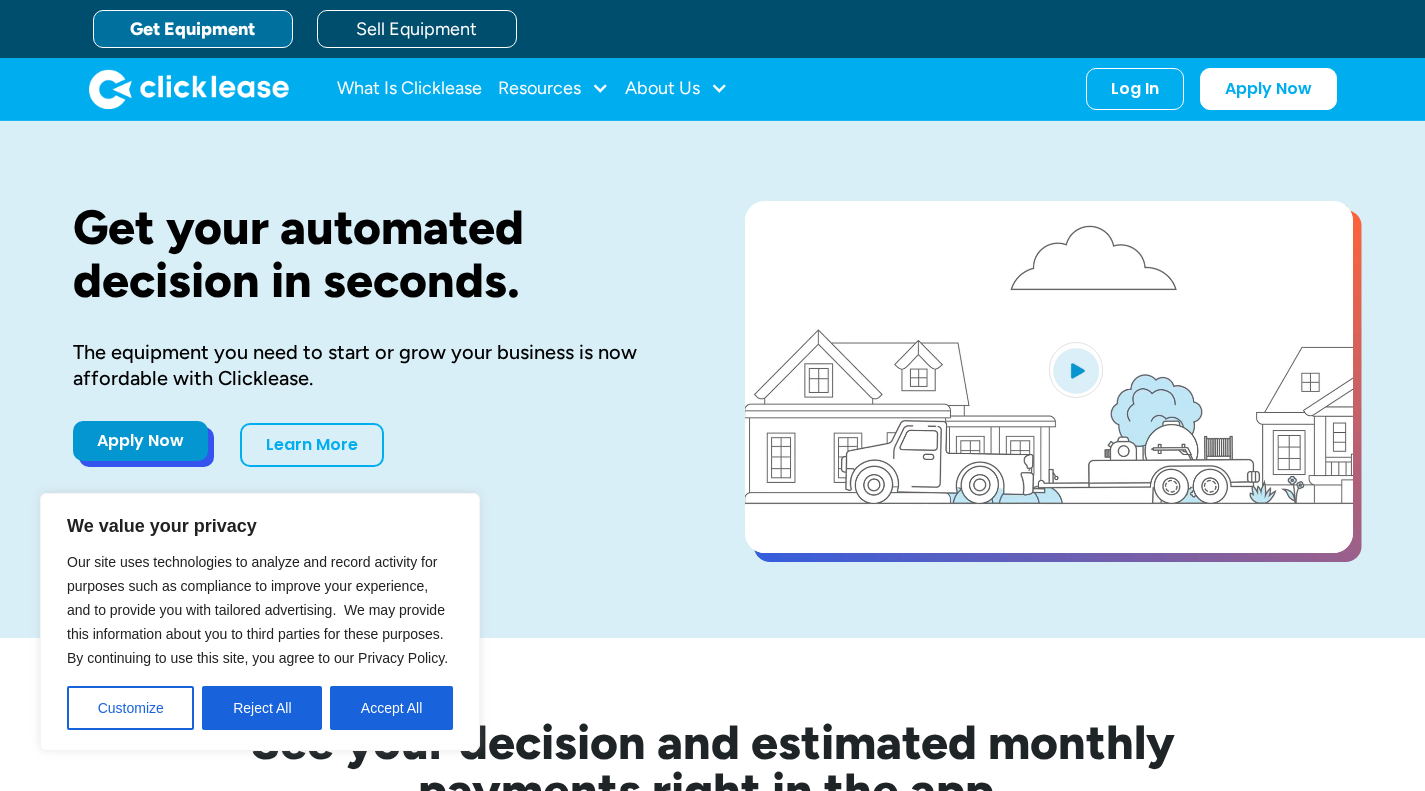 click on "Apply Now" at bounding box center [140, 441] 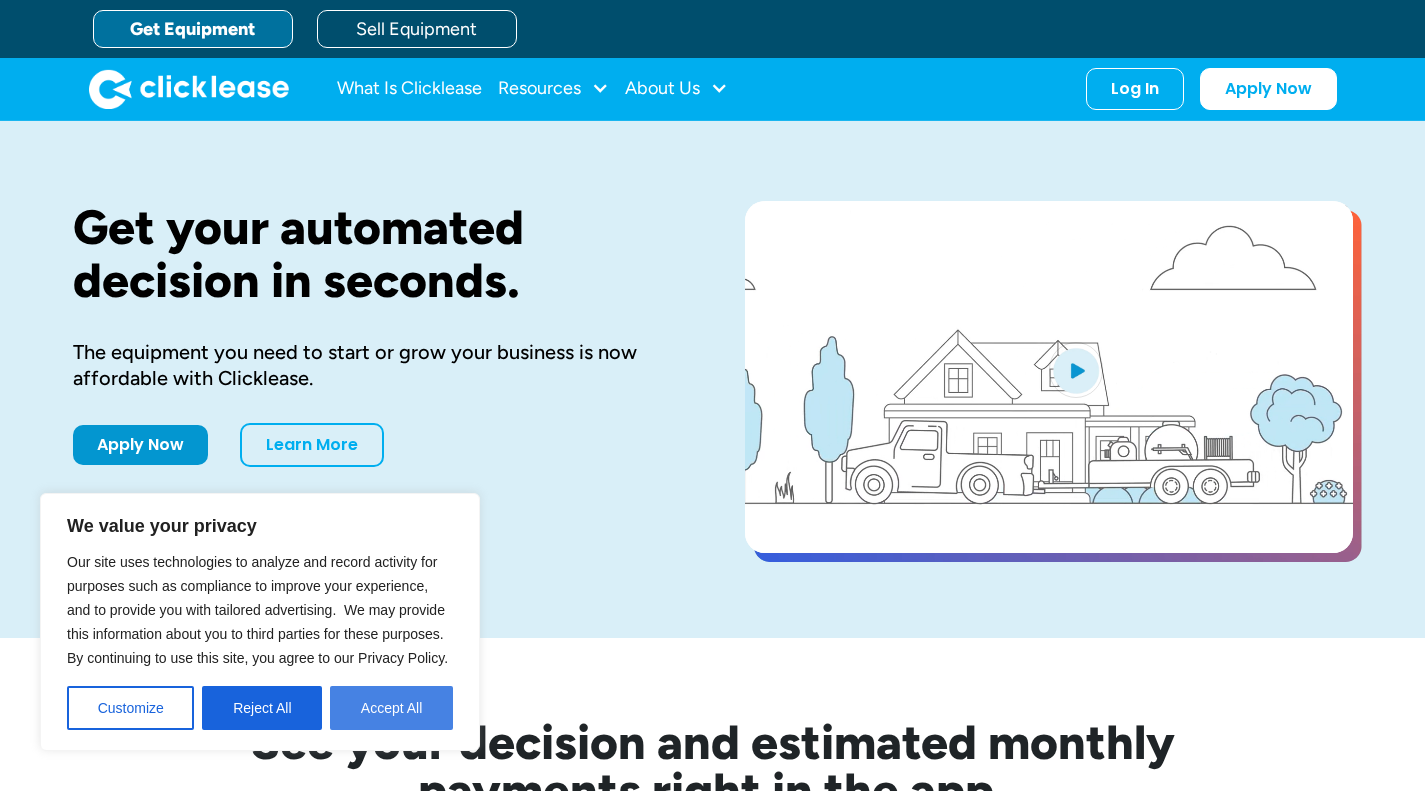 click on "Accept All" at bounding box center [391, 708] 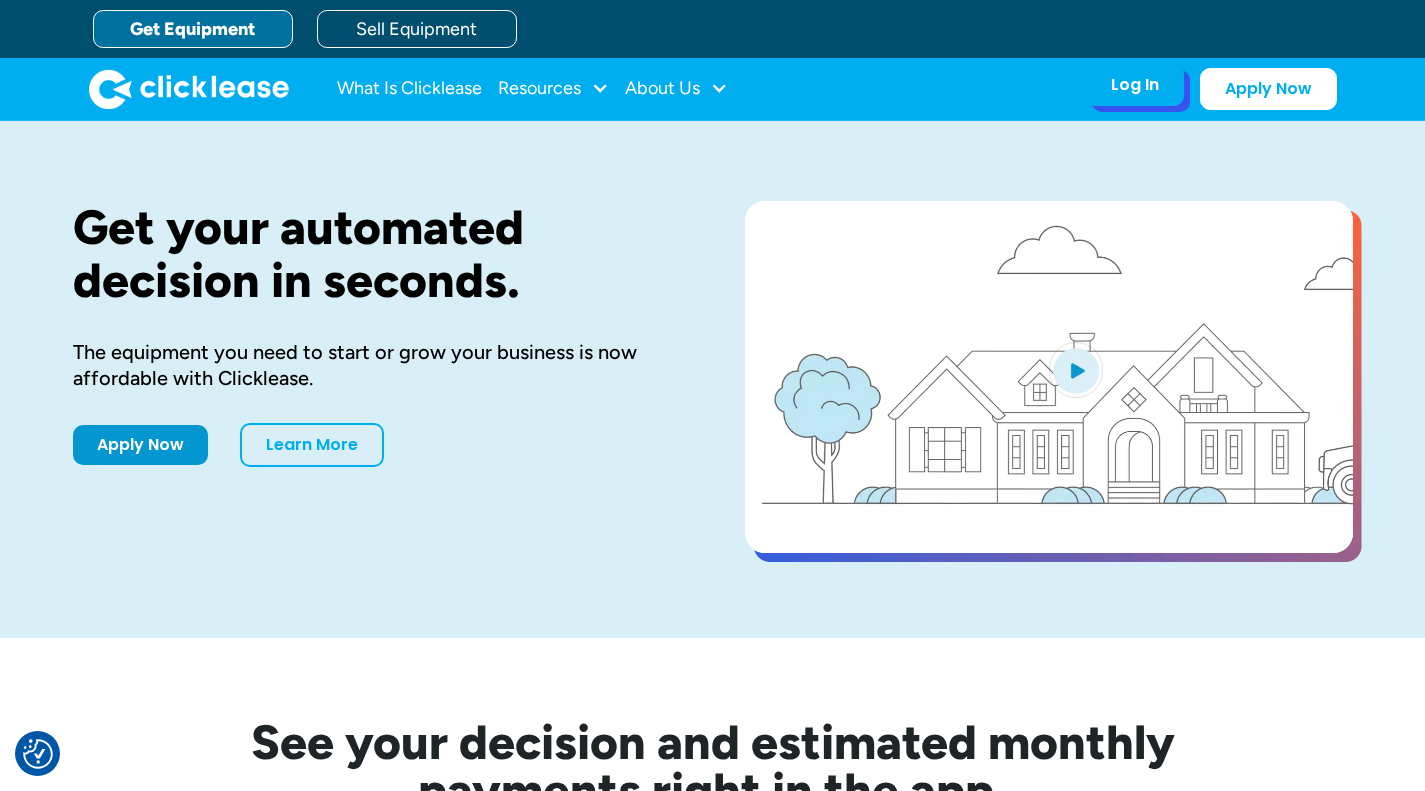 click on "Log In" at bounding box center [1135, 85] 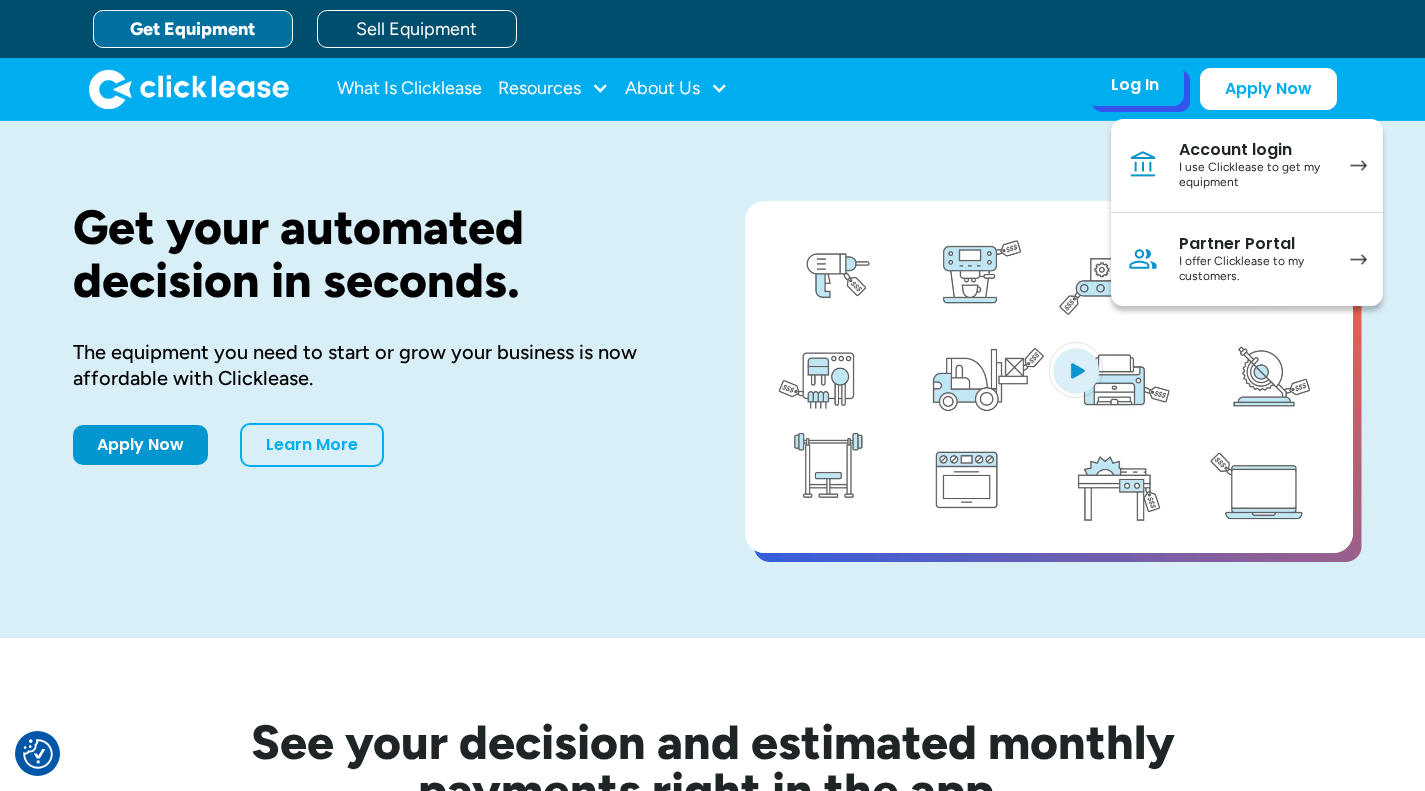 click on "I offer Clicklease to my customers." at bounding box center [1254, 269] 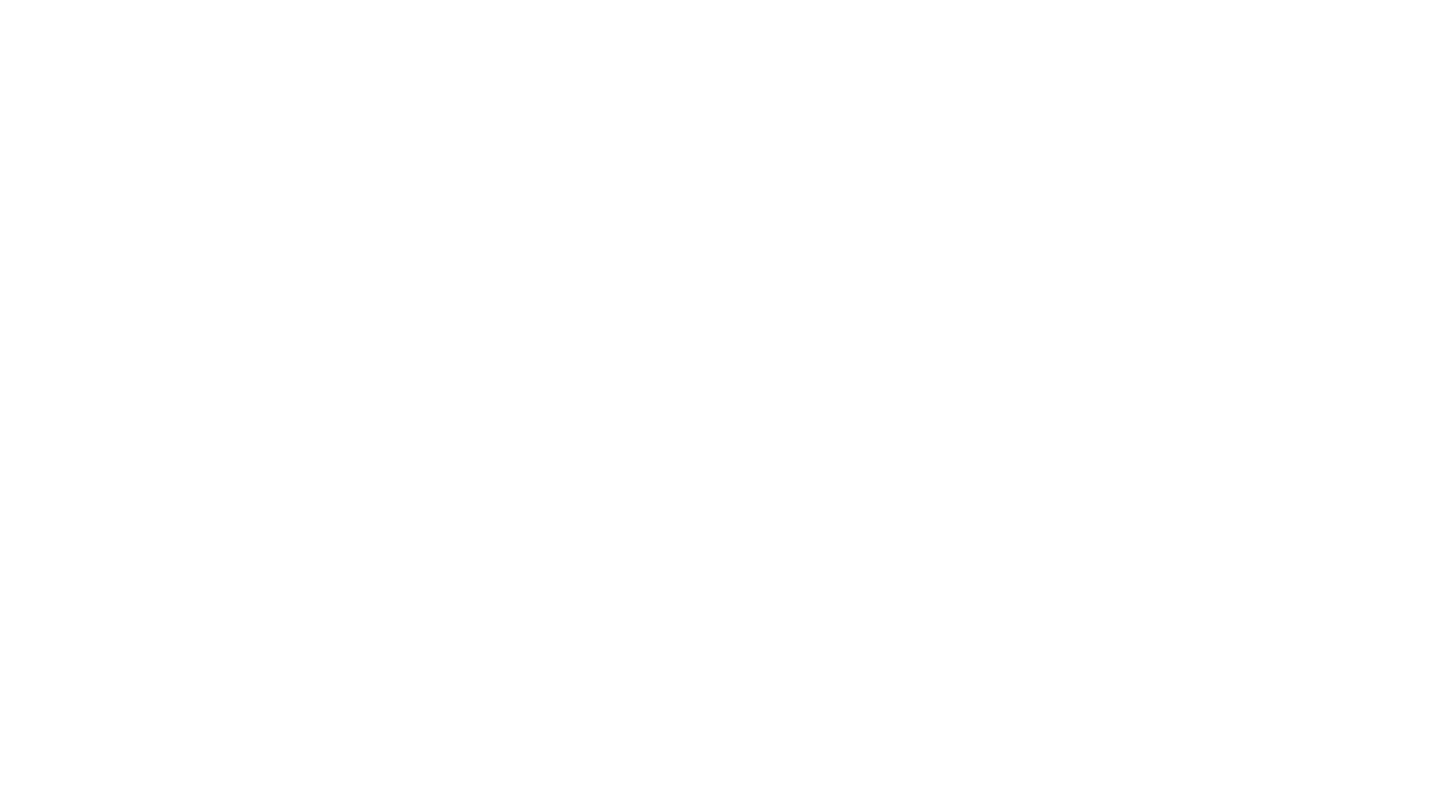 scroll, scrollTop: 0, scrollLeft: 0, axis: both 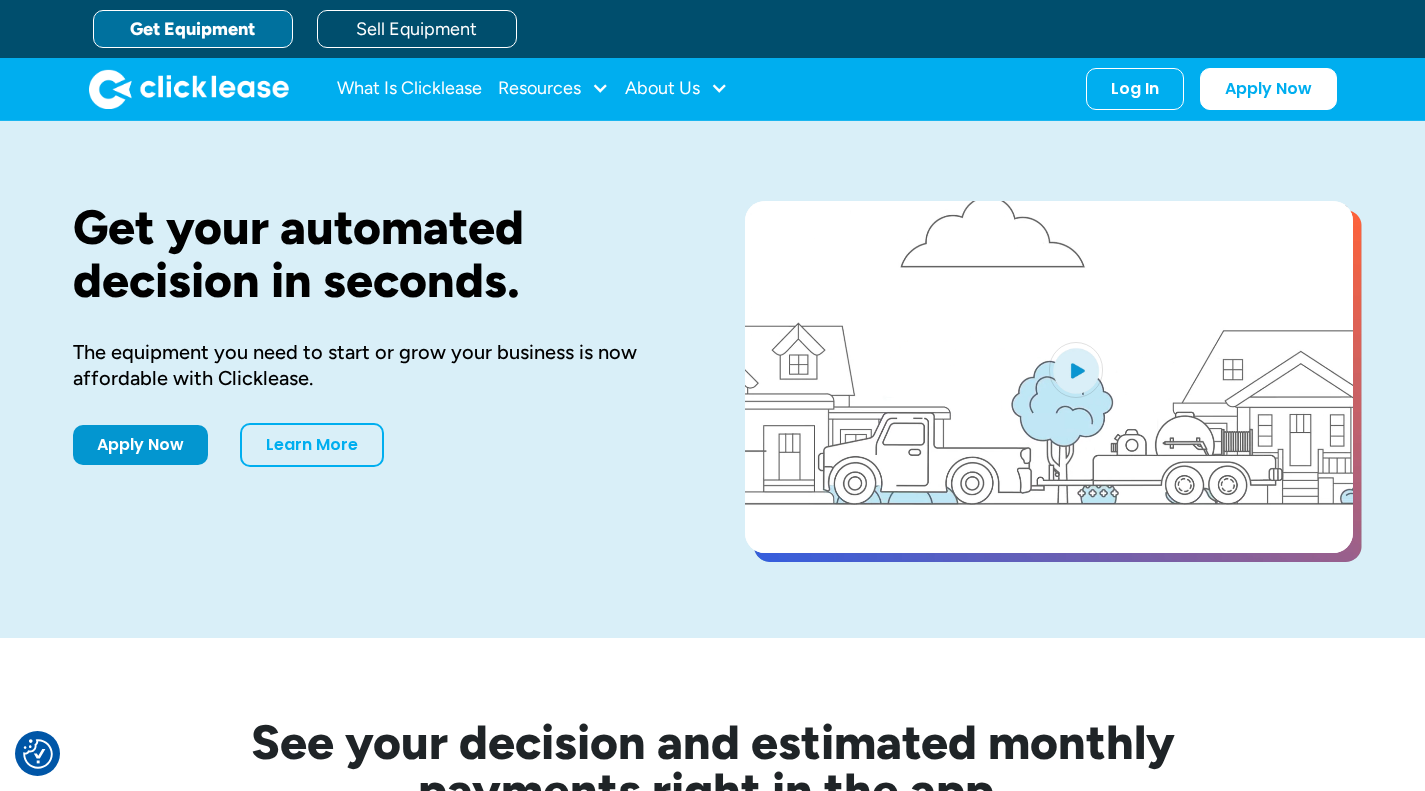 click on "Log In Account login I use Clicklease to get my equipment Partner Portal I offer Clicklease to my customers." at bounding box center (1135, 89) 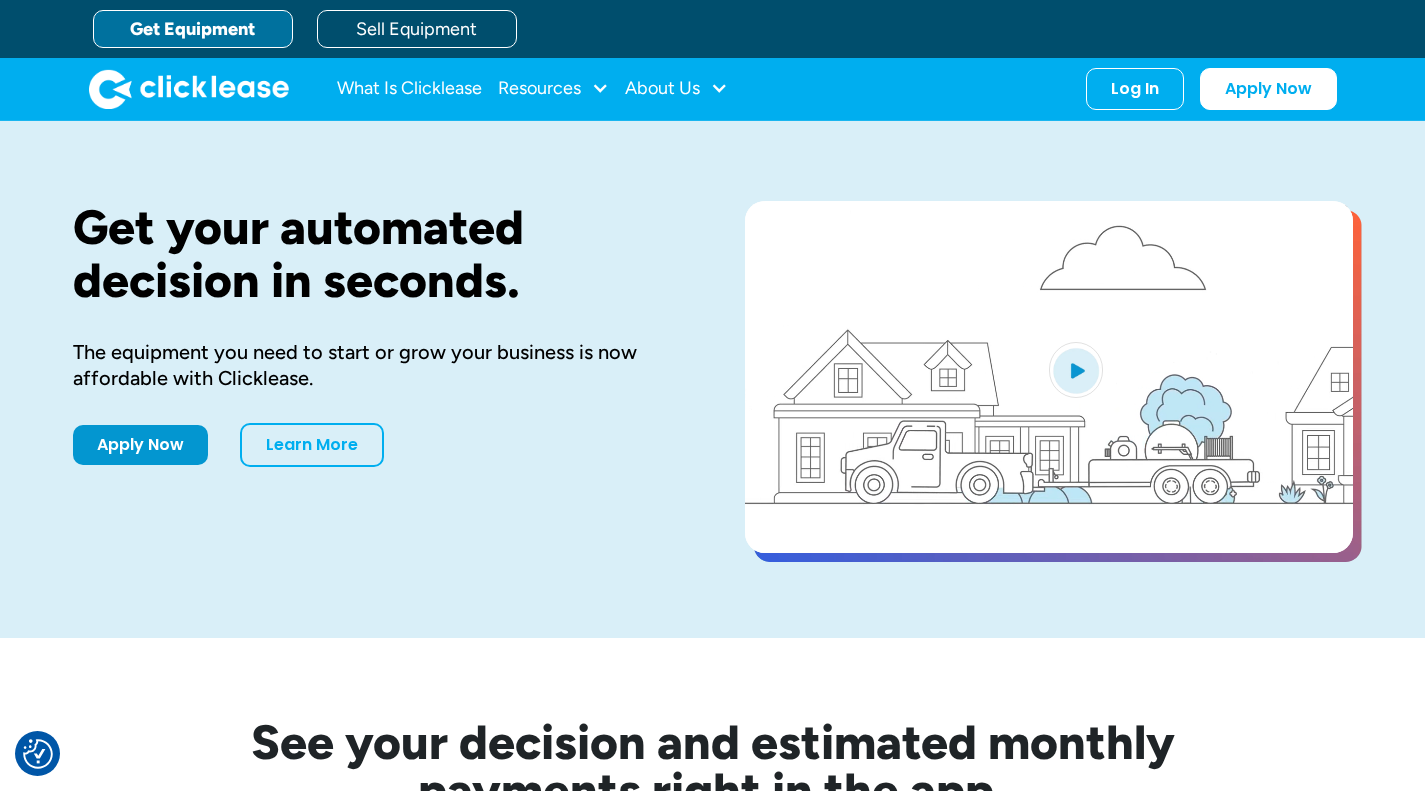 click on "Log In Account login I use Clicklease to get my equipment Partner Portal I offer Clicklease to my customers." at bounding box center [1135, 89] 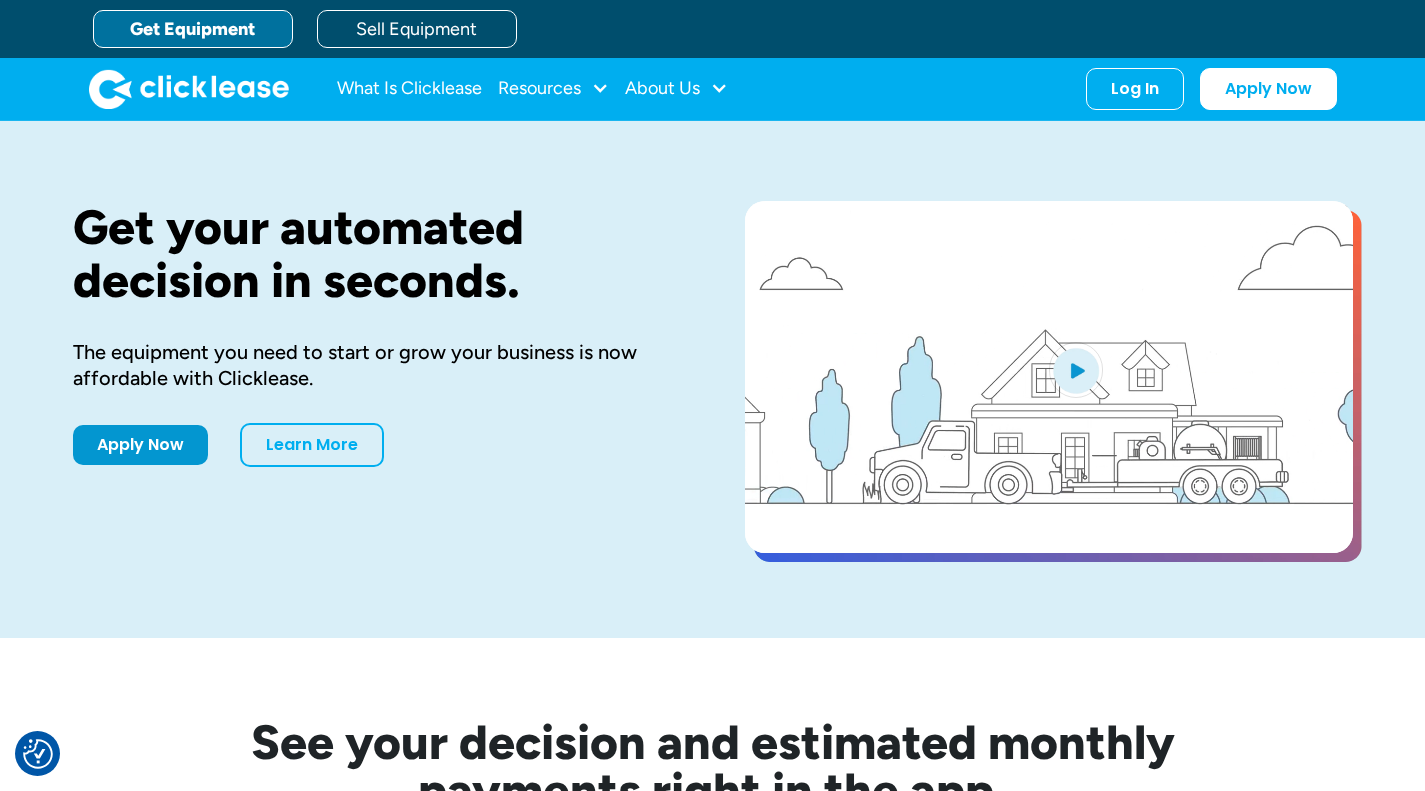 click on "Log In" at bounding box center (1135, 89) 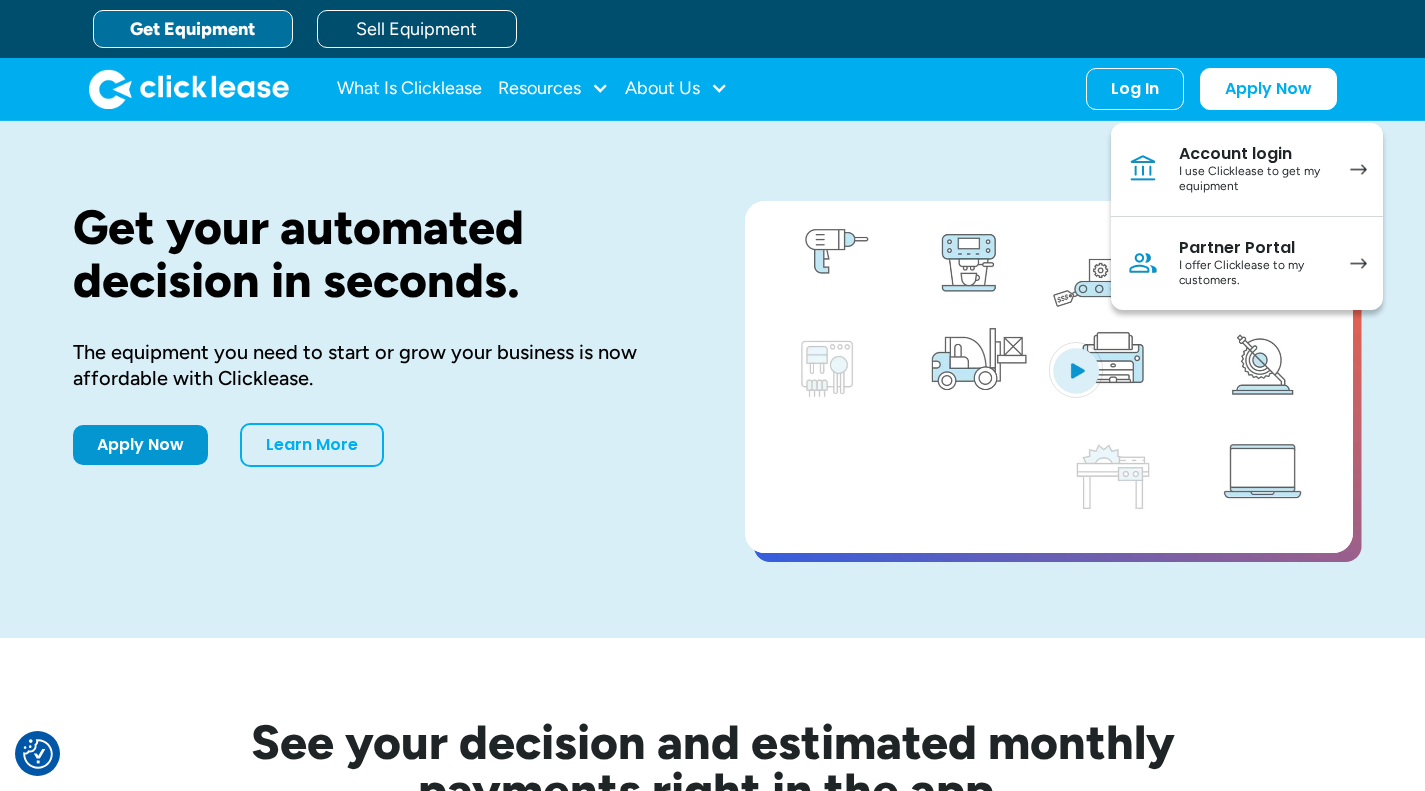 click on "Partner Portal" at bounding box center (1254, 248) 